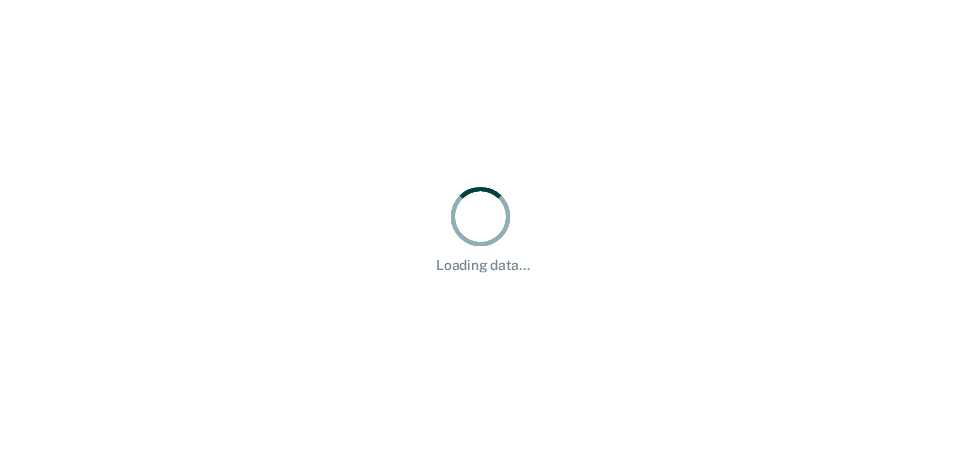 scroll, scrollTop: 0, scrollLeft: 0, axis: both 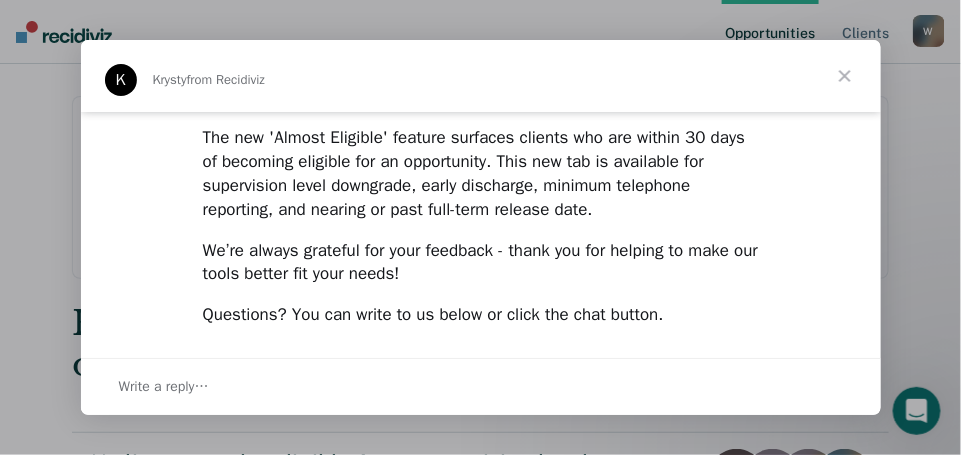click at bounding box center [845, 76] 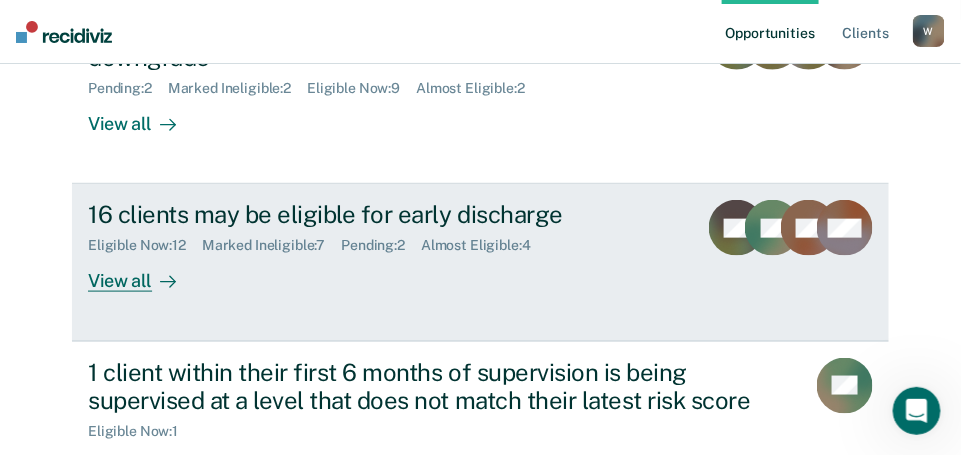 click on "[NUMBER] clients may be eligible for early discharge Eligible Now :  [NUMBER] Marked Ineligible :  [NUMBER] Pending :  [NUMBER] Almost Eligible :  [NUMBER] View all   KP DF DC + [NUMBER]" at bounding box center (480, 262) 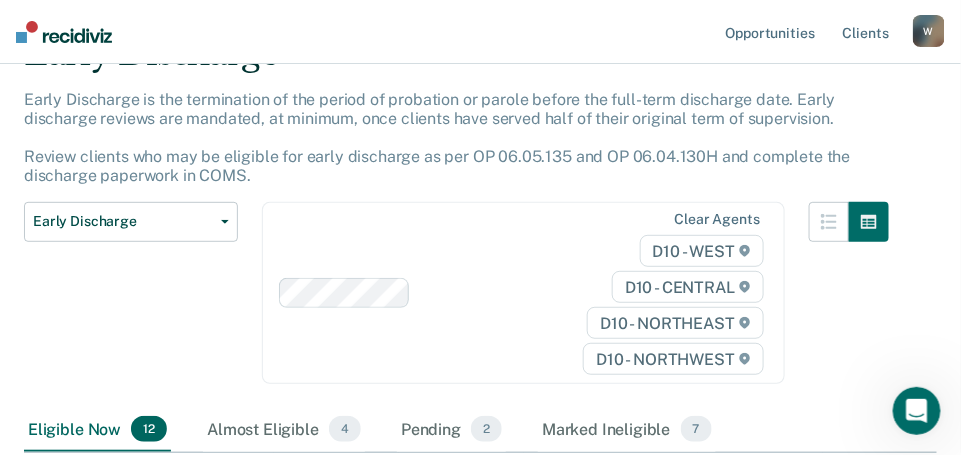scroll, scrollTop: 0, scrollLeft: 0, axis: both 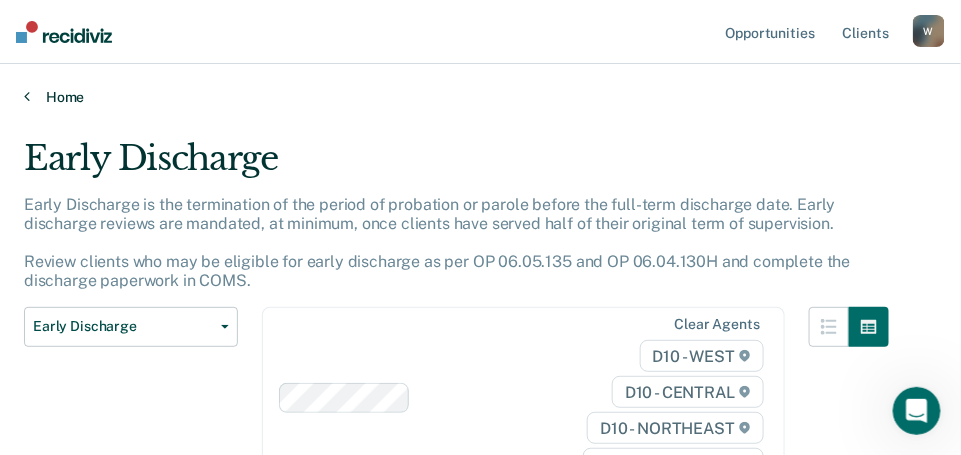 click on "Home" at bounding box center [480, 97] 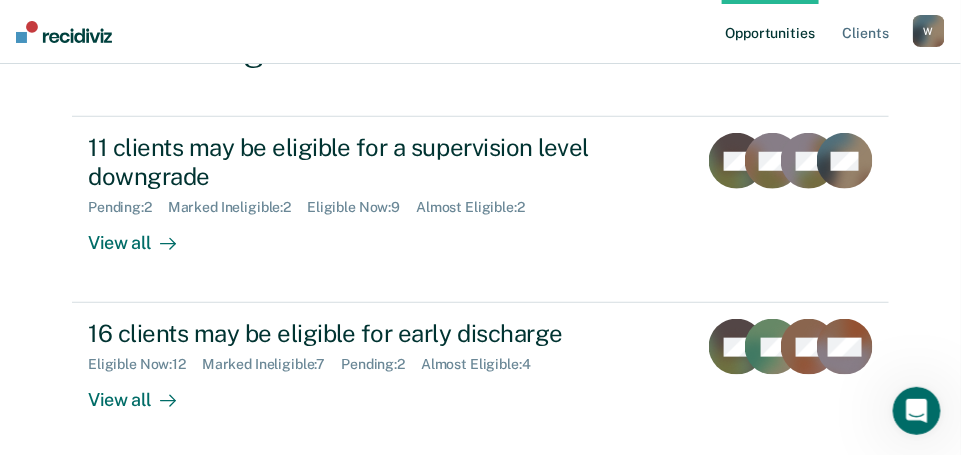 scroll, scrollTop: 315, scrollLeft: 0, axis: vertical 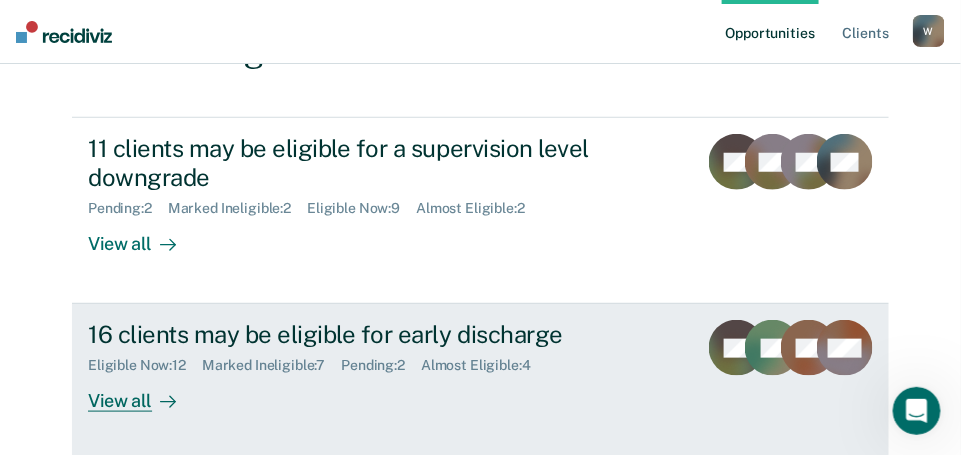 click on "View all" at bounding box center (144, 393) 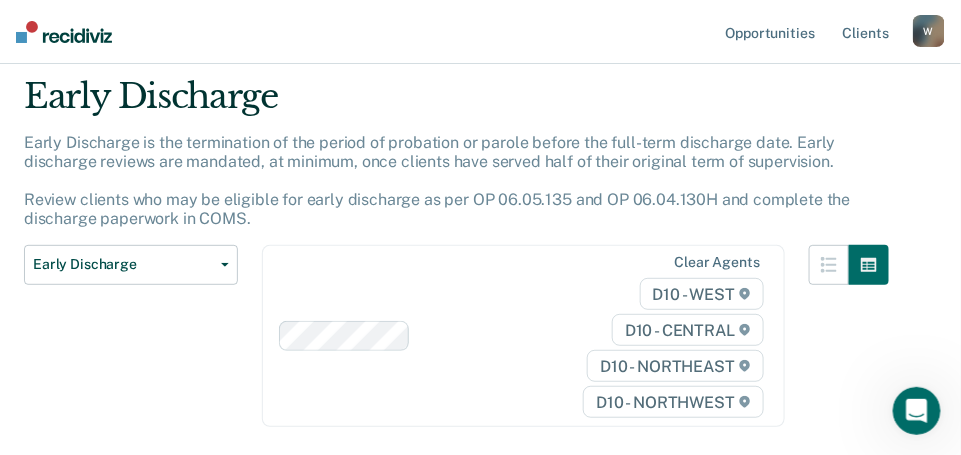 scroll, scrollTop: 0, scrollLeft: 0, axis: both 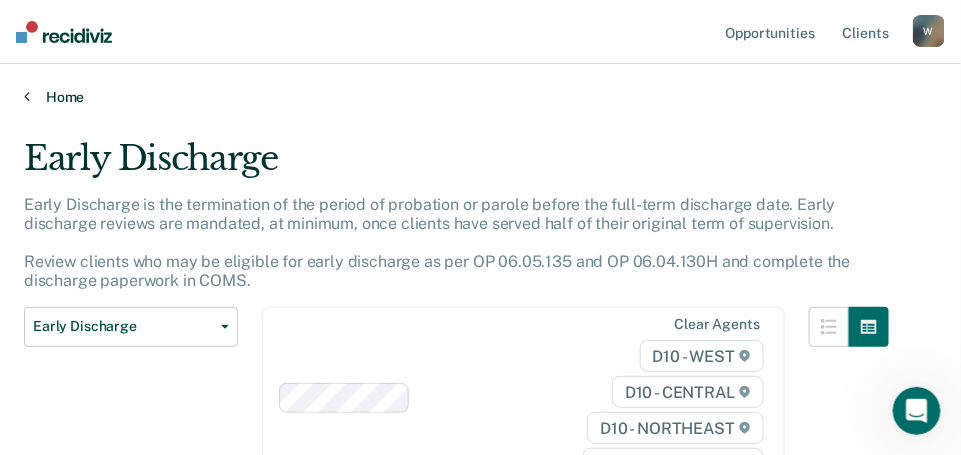 click on "Home" at bounding box center [480, 97] 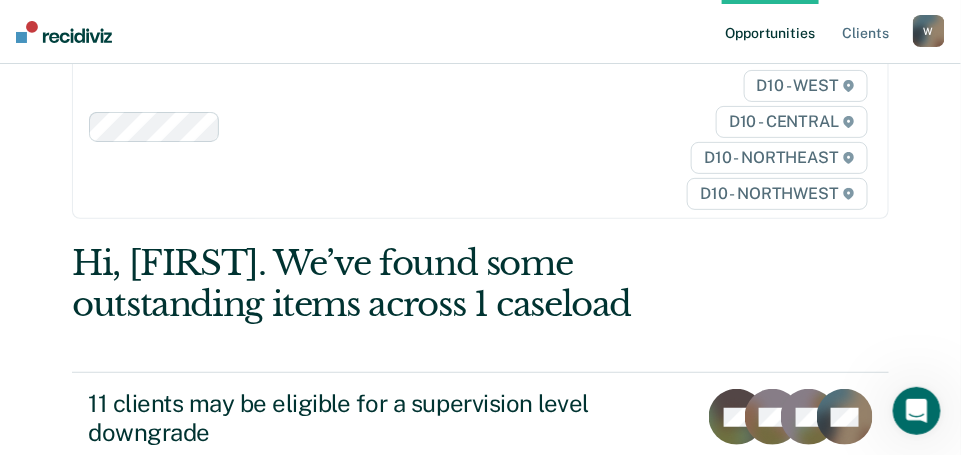 scroll, scrollTop: 0, scrollLeft: 0, axis: both 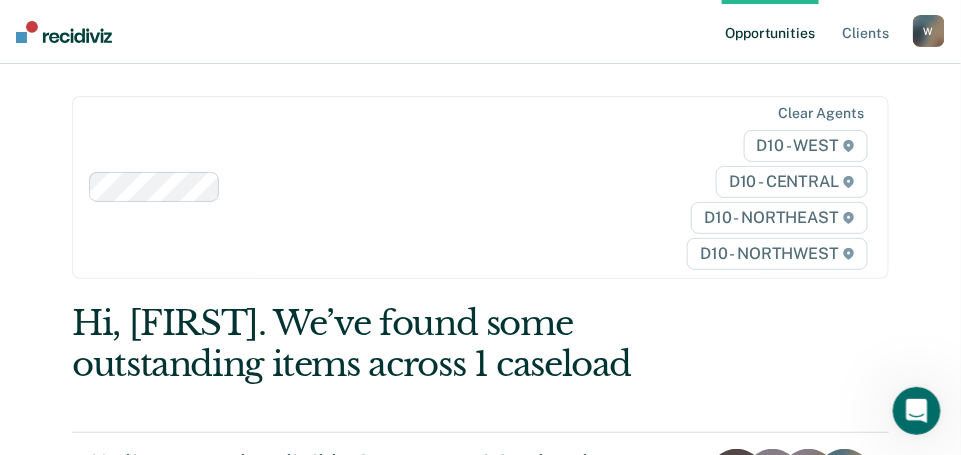 click on "W" at bounding box center (929, 31) 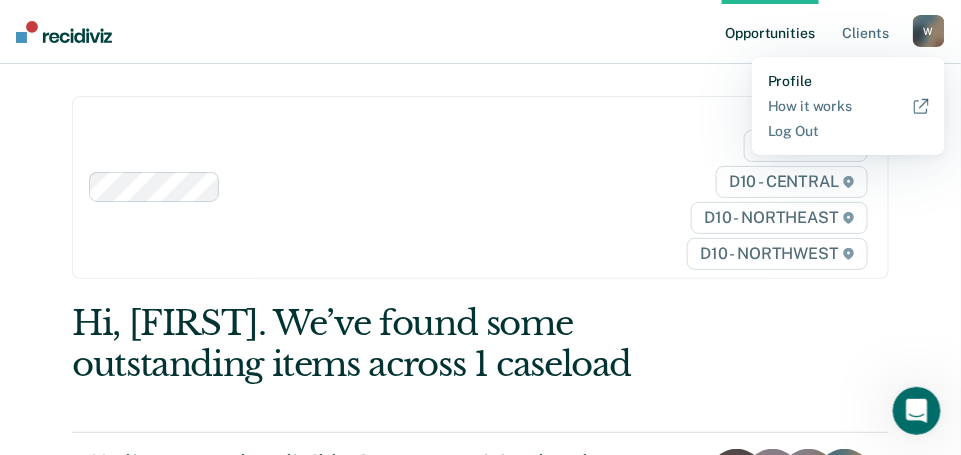 click on "Profile" at bounding box center [848, 81] 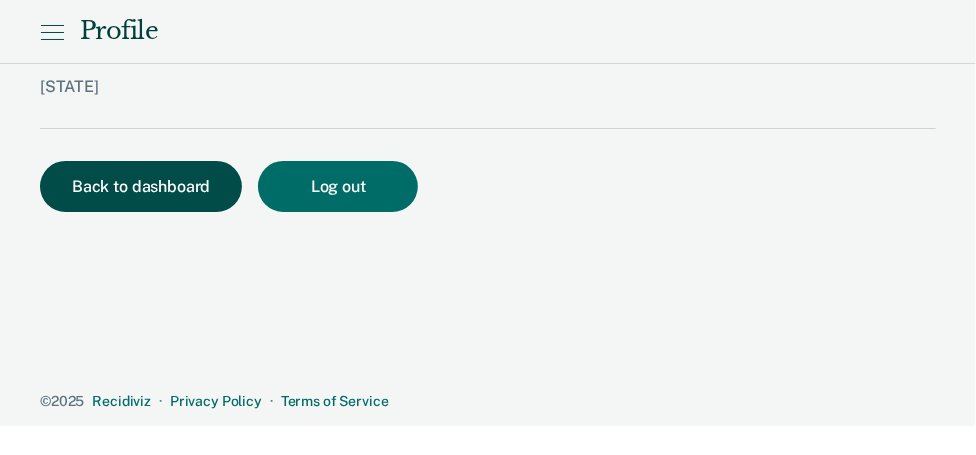 click on "Back to dashboard" at bounding box center (141, 186) 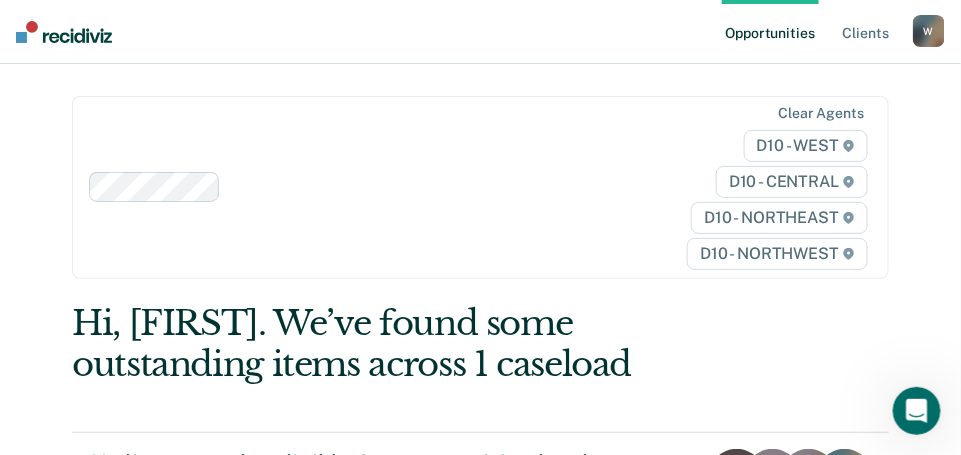 scroll, scrollTop: 0, scrollLeft: 0, axis: both 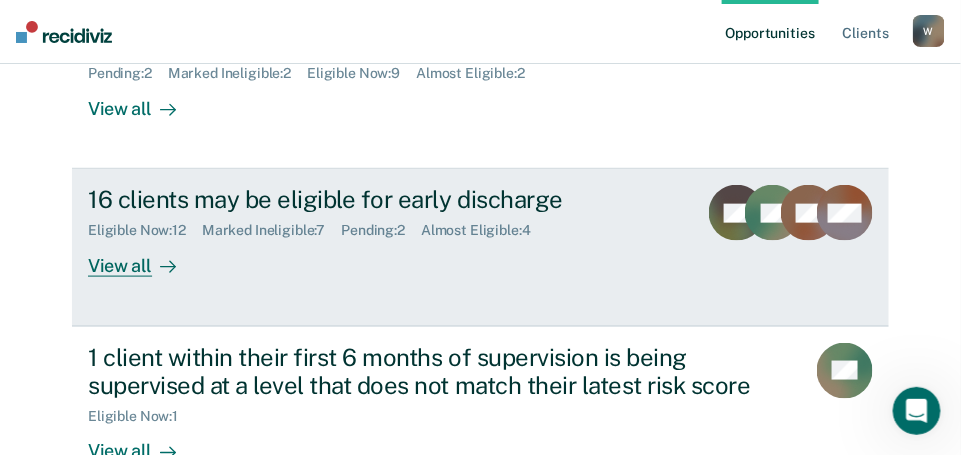 click on "View all" at bounding box center (144, 258) 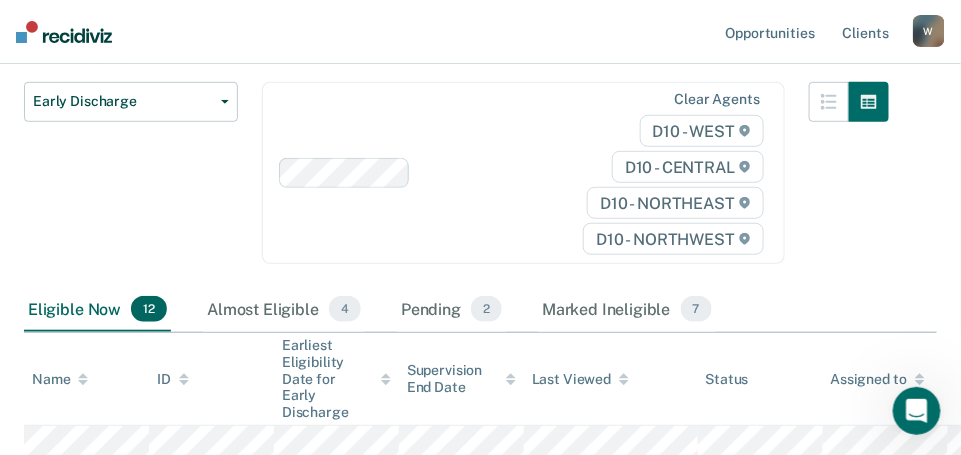 scroll, scrollTop: 224, scrollLeft: 0, axis: vertical 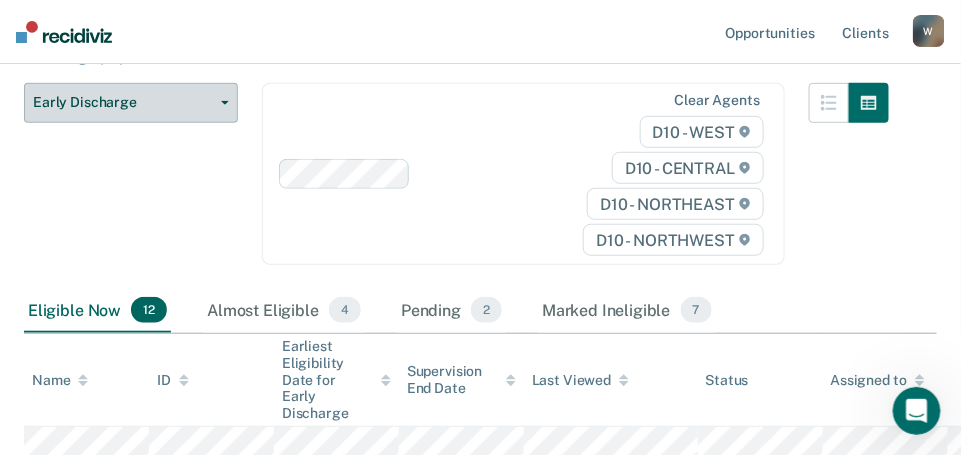 click on "Early Discharge" at bounding box center [131, 103] 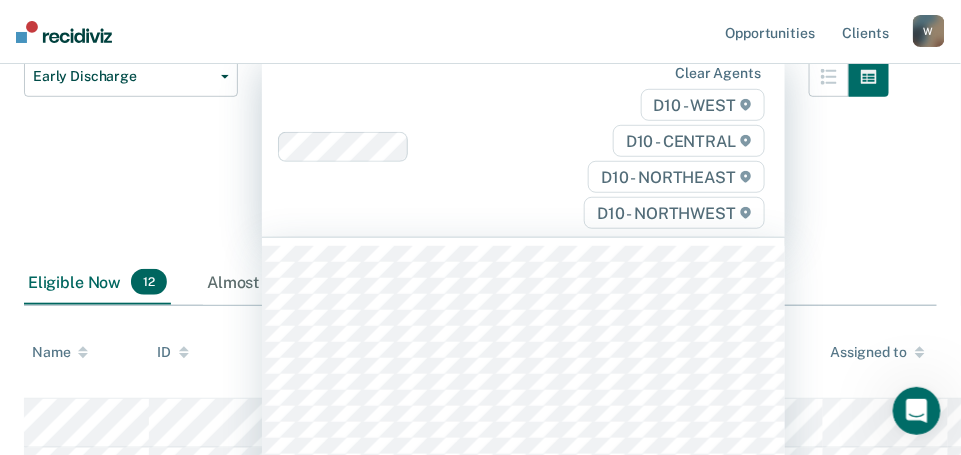 click on "Clear   agents D10 - WEST   D10 - CENTRAL   D10 - NORTHEAST   D10 - NORTHWEST" at bounding box center [523, 147] 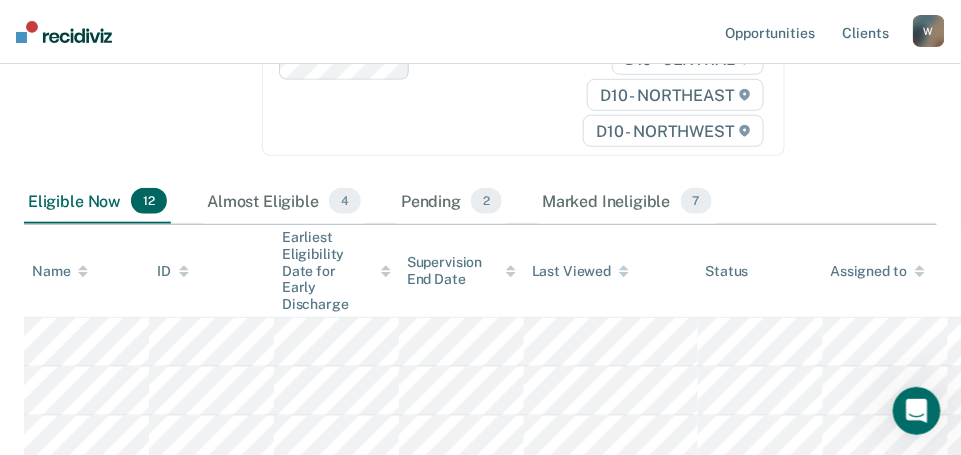 click on "Early Discharge Classification Review Early Discharge Minimum Telephone Reporting Overdue for Discharge Supervision Level Mismatch" at bounding box center [131, 77] 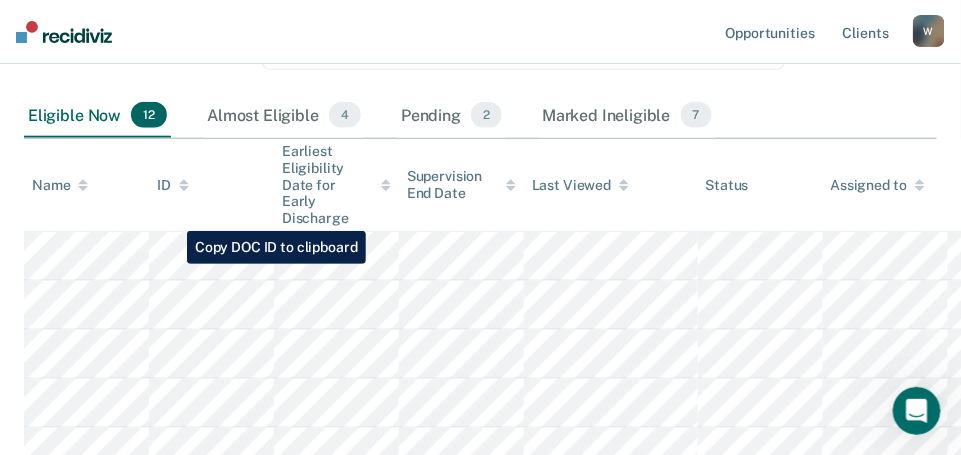 scroll, scrollTop: 521, scrollLeft: 0, axis: vertical 